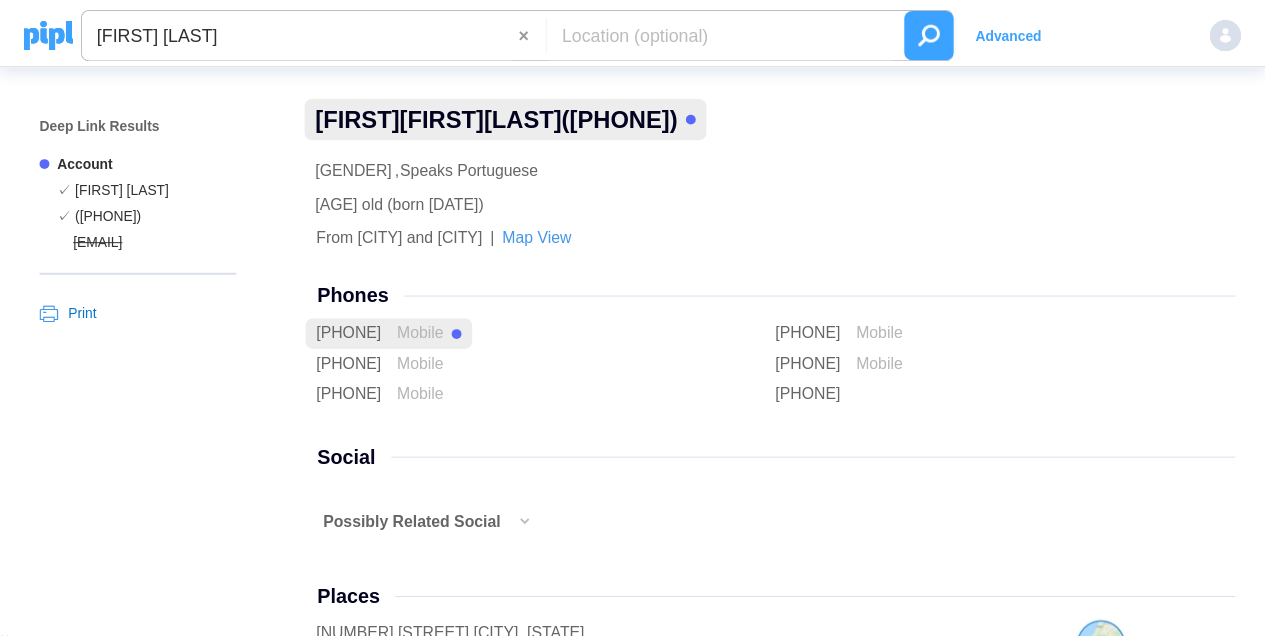 scroll, scrollTop: 0, scrollLeft: 0, axis: both 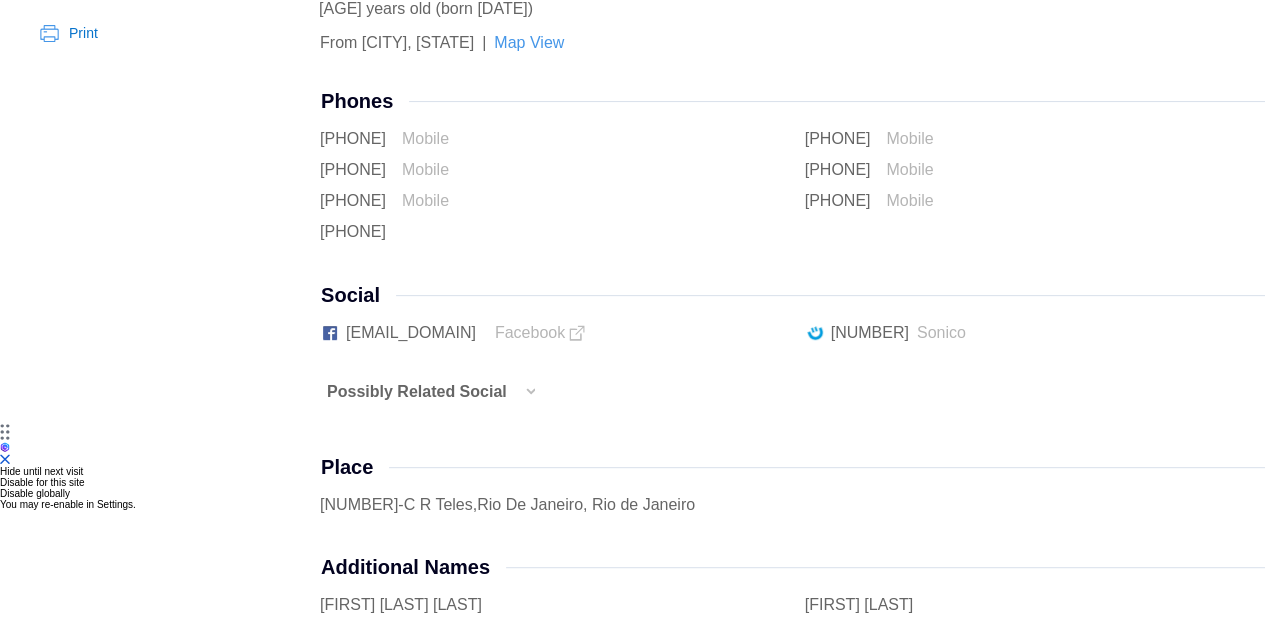 click on "Results for 16829159725@cpf Print" at bounding box center [160, 3690] 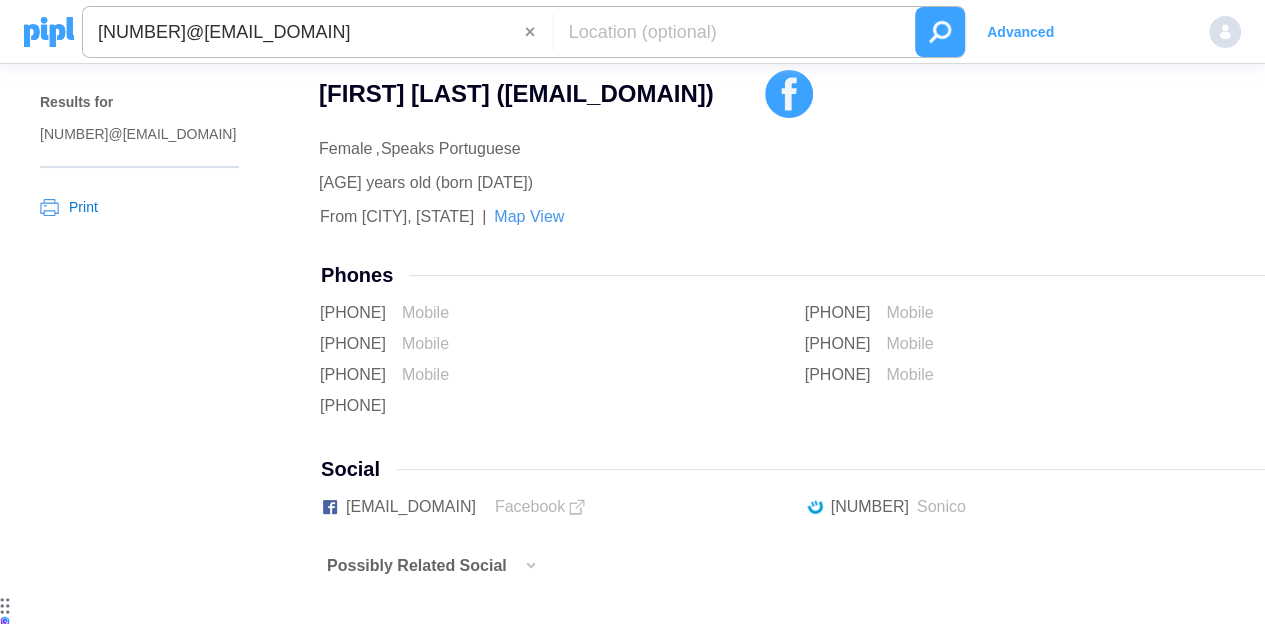scroll, scrollTop: 0, scrollLeft: 0, axis: both 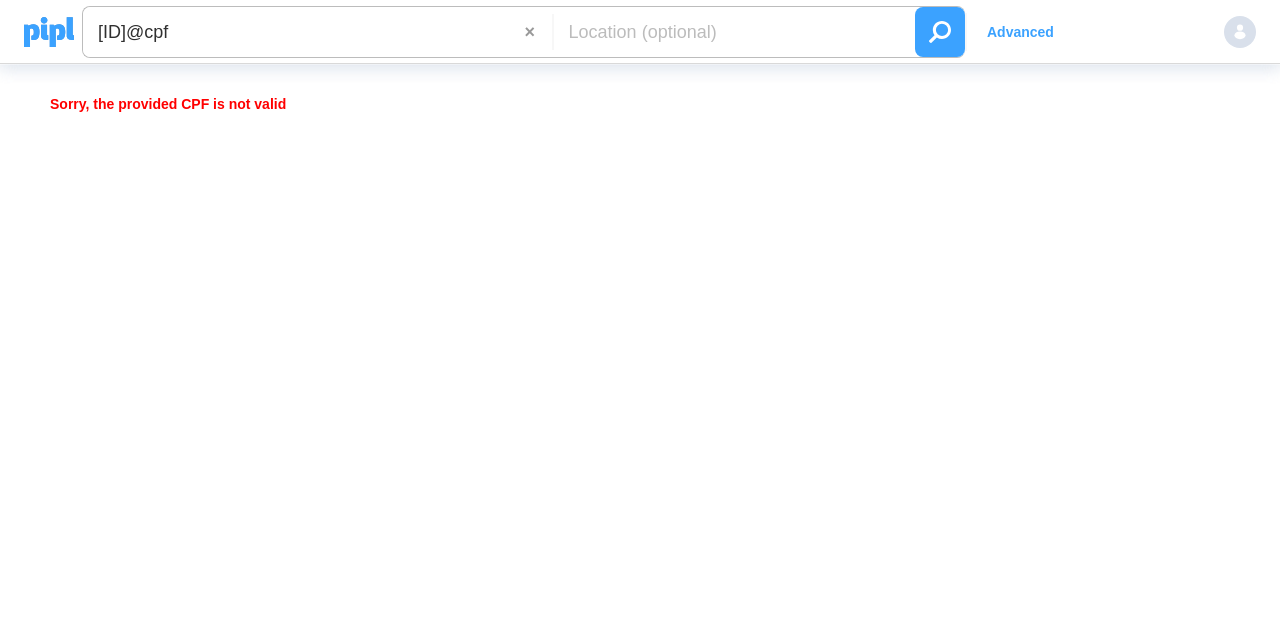click on "153.016.387-00@cpf" at bounding box center [304, 32] 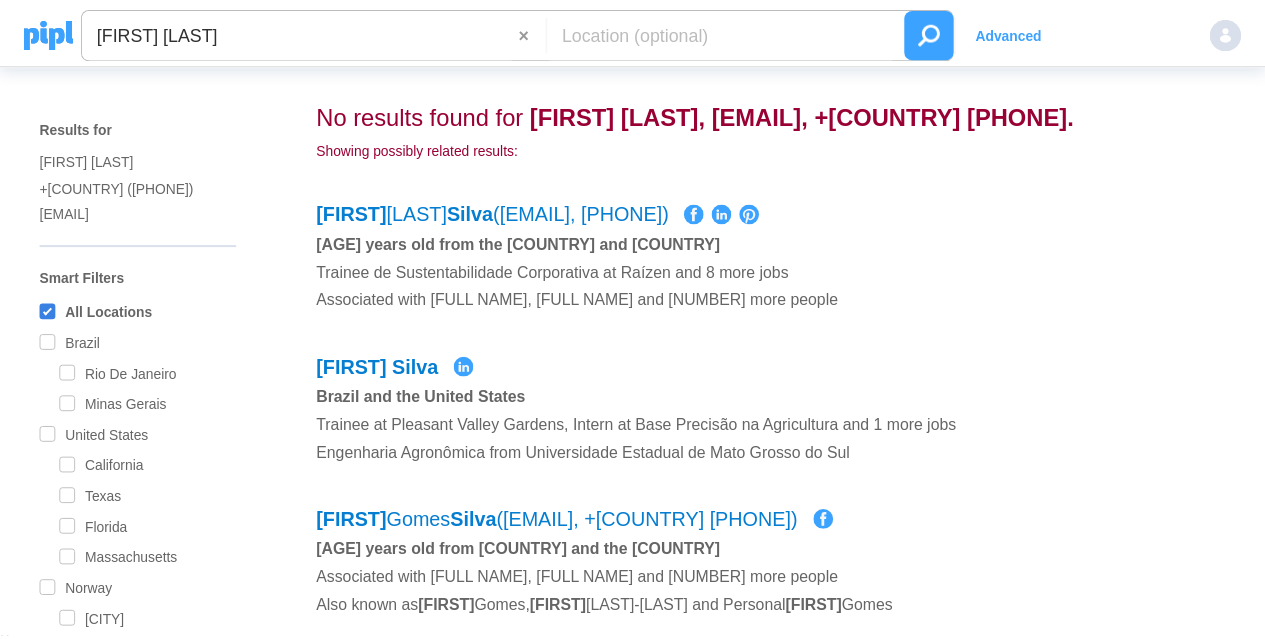 scroll, scrollTop: 0, scrollLeft: 0, axis: both 